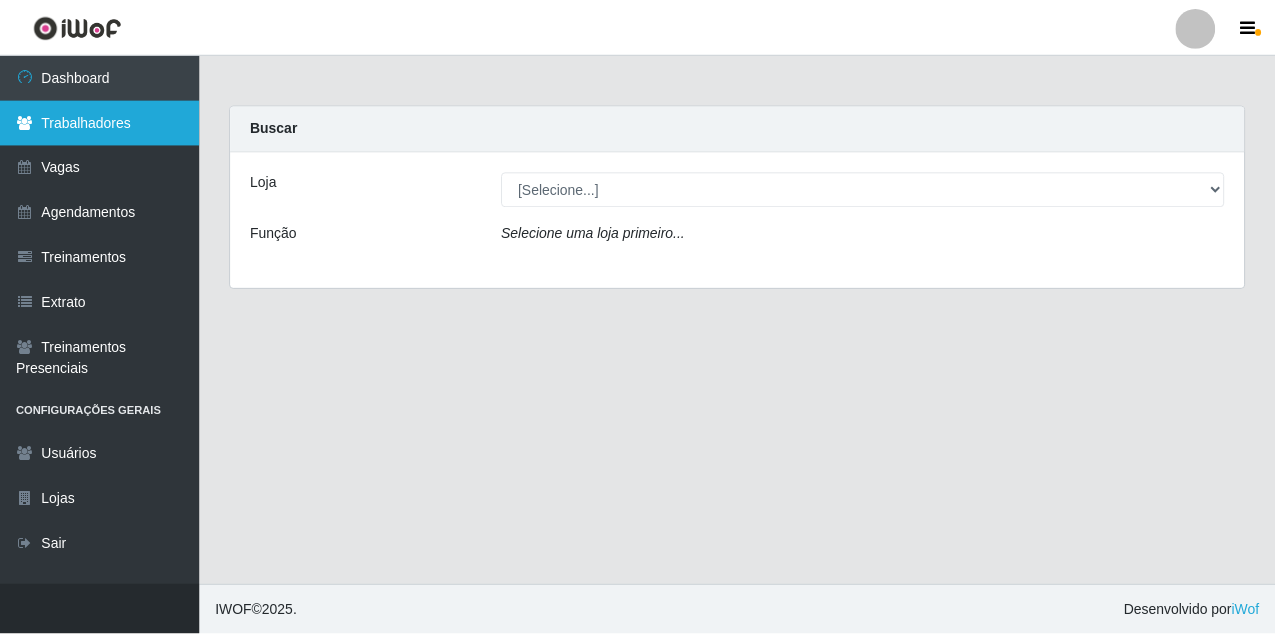 scroll, scrollTop: 0, scrollLeft: 0, axis: both 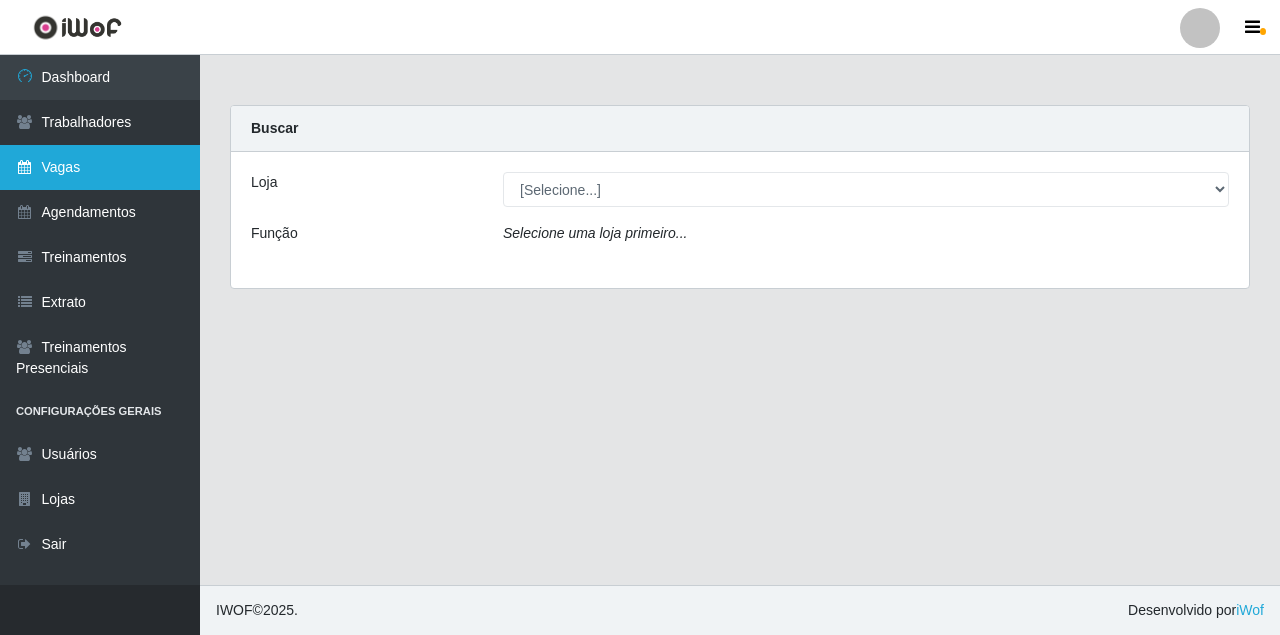 click on "Vagas" at bounding box center (100, 167) 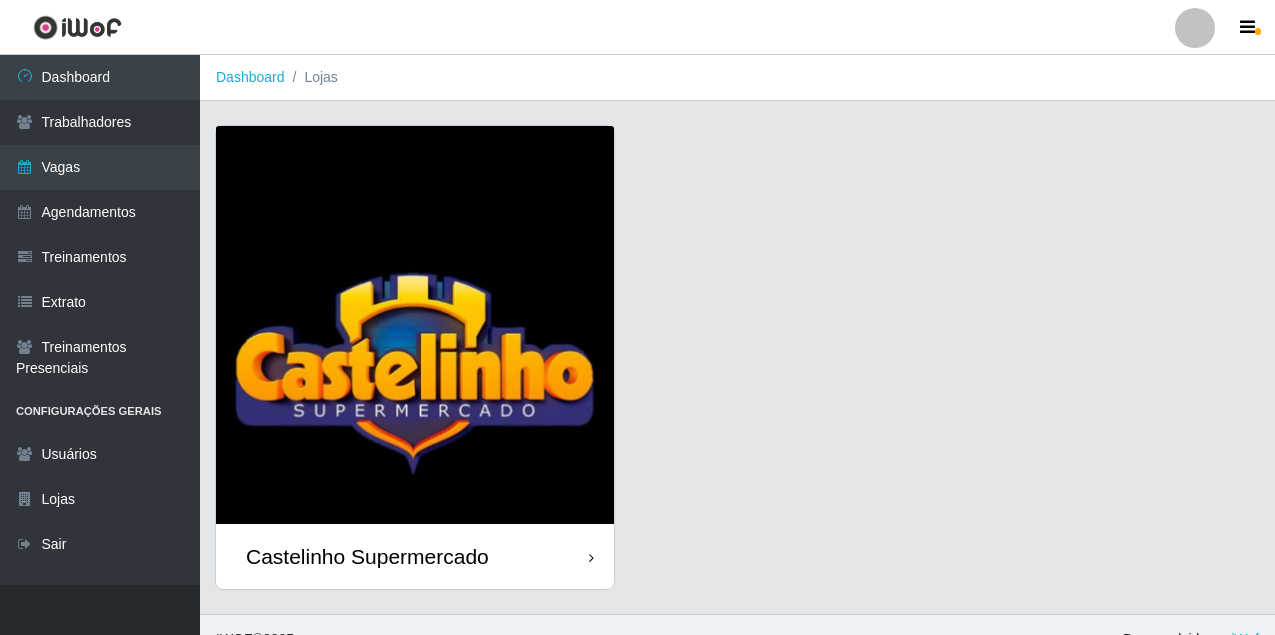 scroll, scrollTop: 29, scrollLeft: 0, axis: vertical 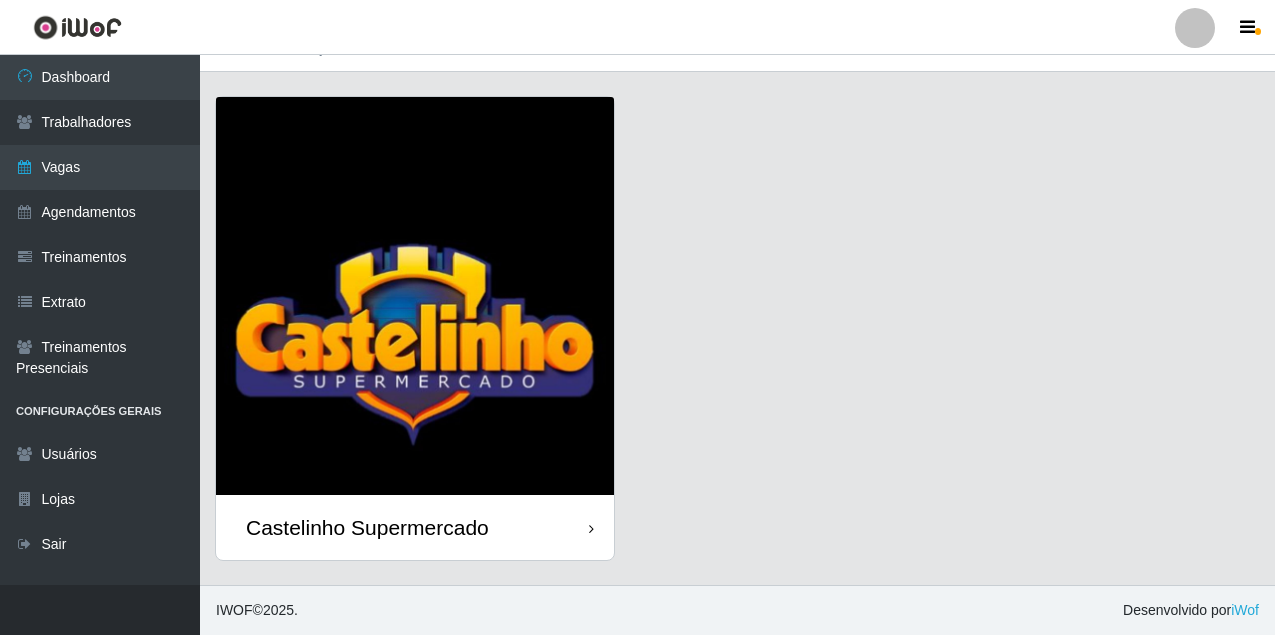 click on "Castelinho Supermercado" at bounding box center (415, 527) 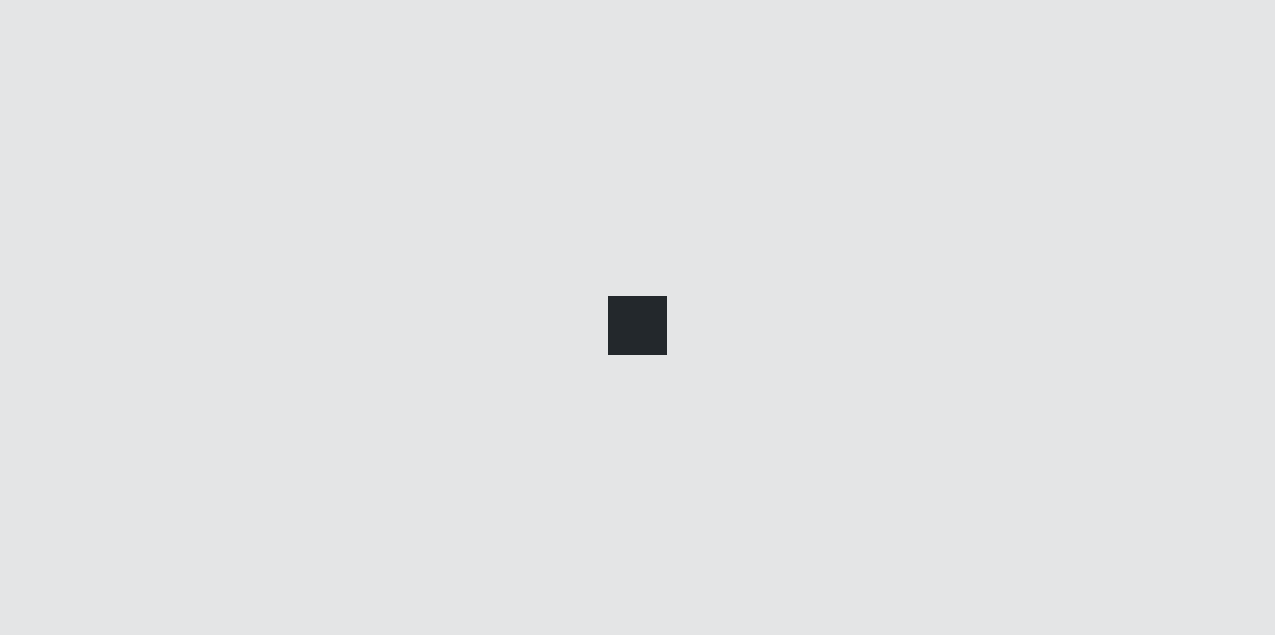 scroll, scrollTop: 0, scrollLeft: 0, axis: both 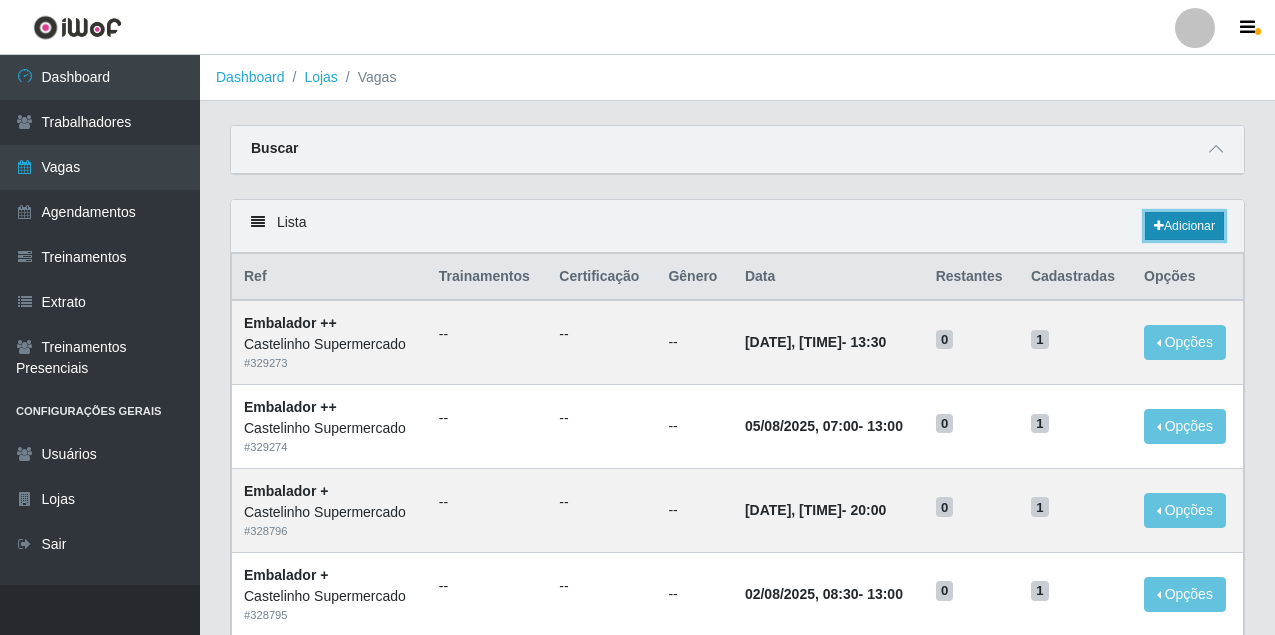 click on "Adicionar" at bounding box center (1184, 226) 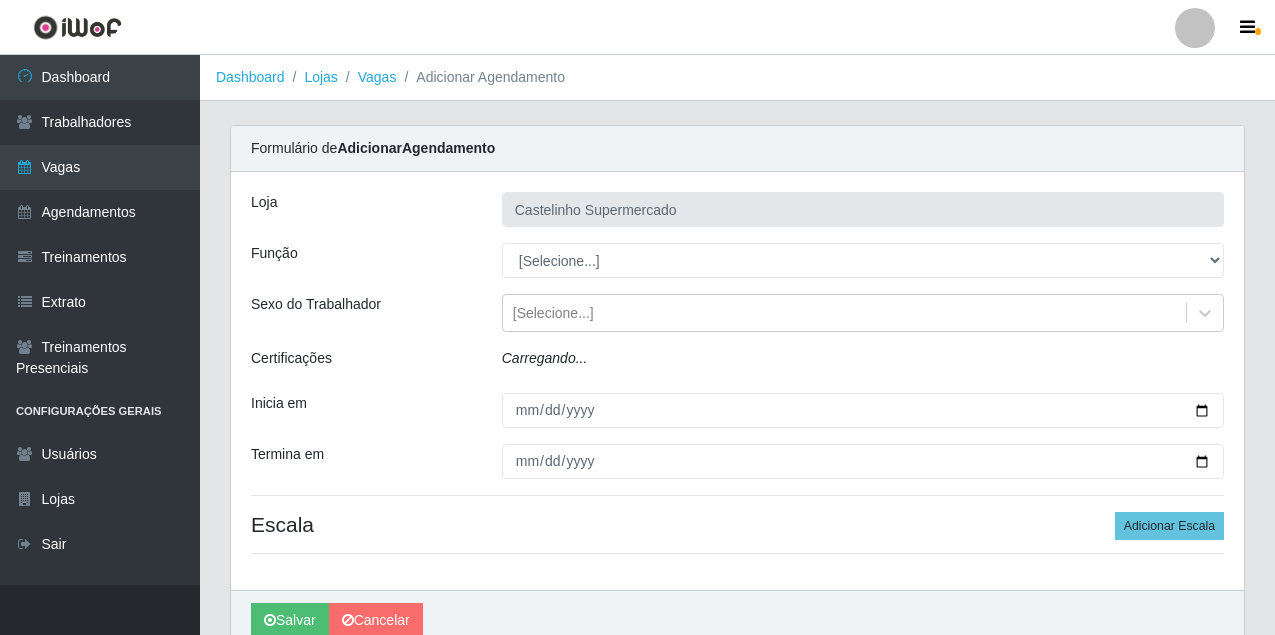 type on "Castelinho Supermercado" 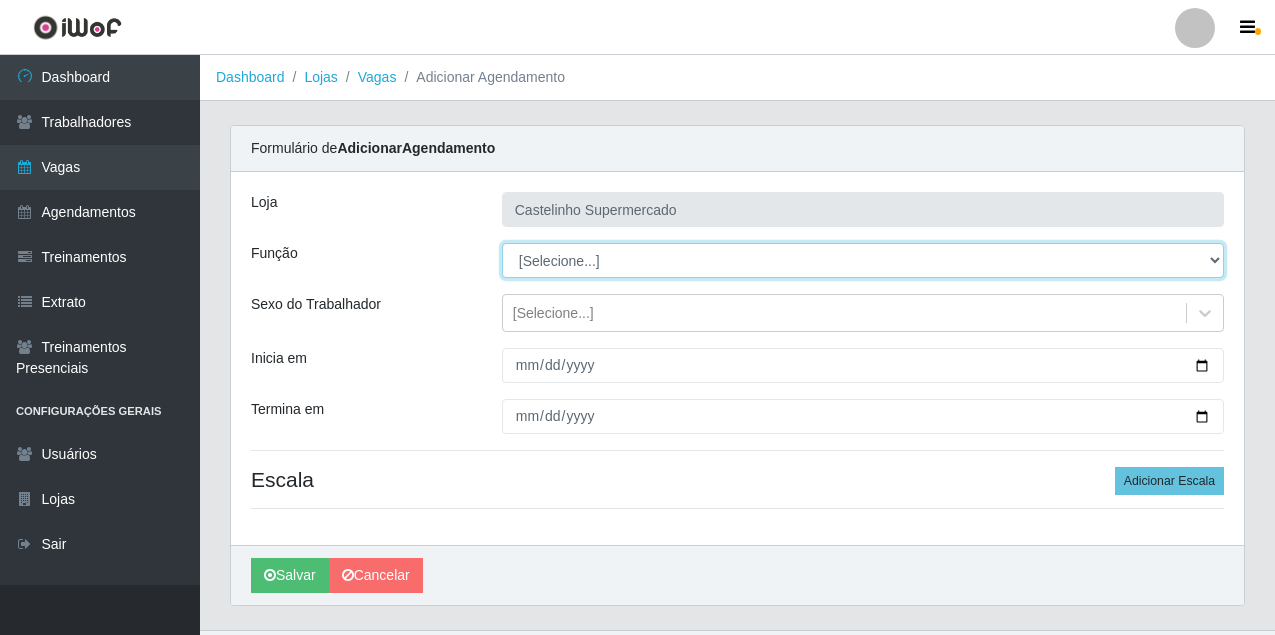 click on "[Selecione...] ASG ASG + ASG ++ Balconista de Açougue  Balconista de Açougue + Balconista de Açougue ++ Carregador e Descarregador de Caminhão Carregador e Descarregador de Caminhão + Carregador e Descarregador de Caminhão ++ Embalador Embalador + Embalador ++ Operador de Caixa Operador de Caixa + Operador de Caixa ++ Repositor  Repositor + Repositor ++" at bounding box center (863, 260) 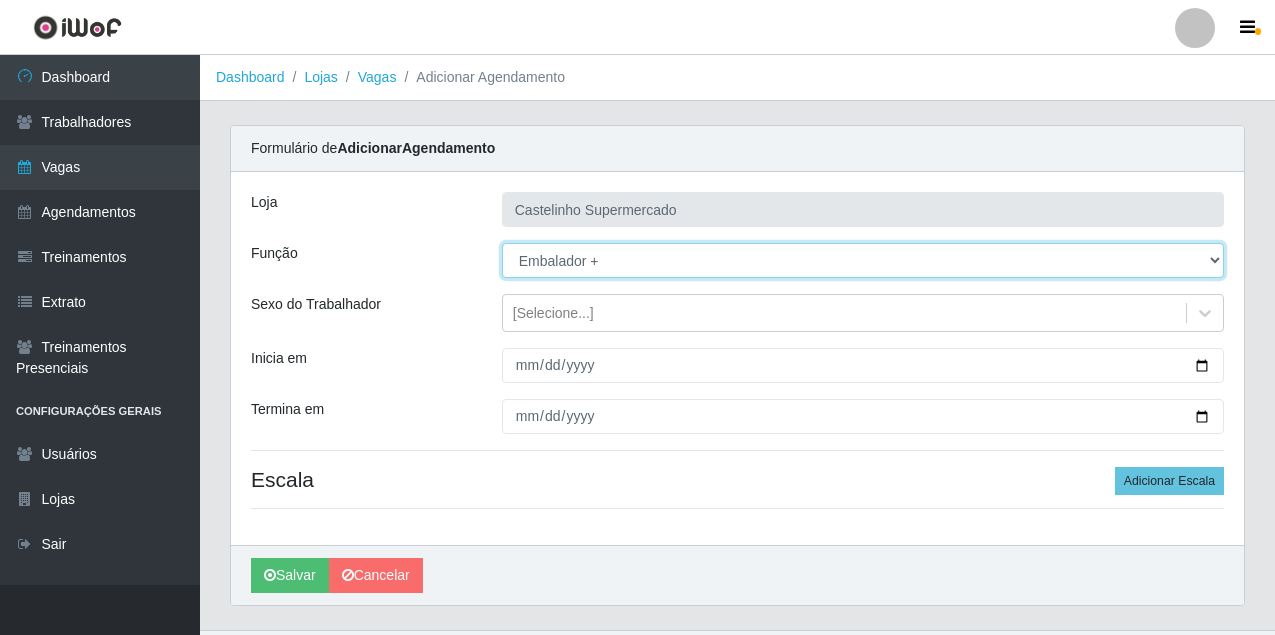 click on "[Selecione...] ASG ASG + ASG ++ Balconista de Açougue  Balconista de Açougue + Balconista de Açougue ++ Carregador e Descarregador de Caminhão Carregador e Descarregador de Caminhão + Carregador e Descarregador de Caminhão ++ Embalador Embalador + Embalador ++ Operador de Caixa Operador de Caixa + Operador de Caixa ++ Repositor  Repositor + Repositor ++" at bounding box center (863, 260) 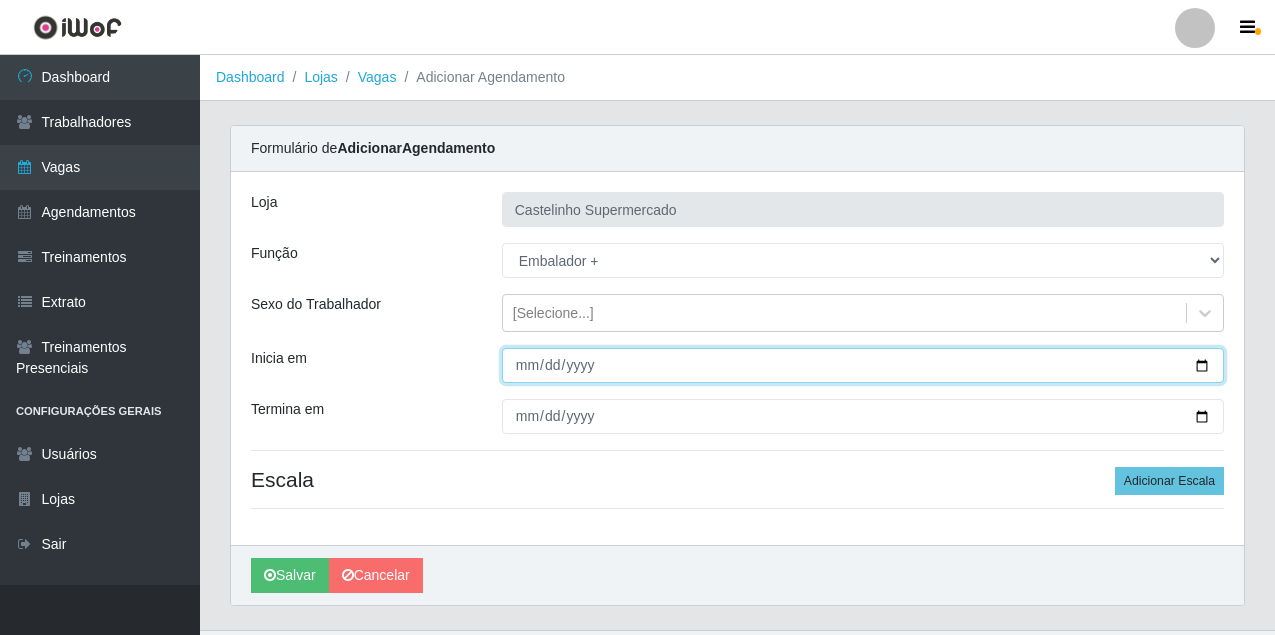 click on "Inicia em" at bounding box center (863, 365) 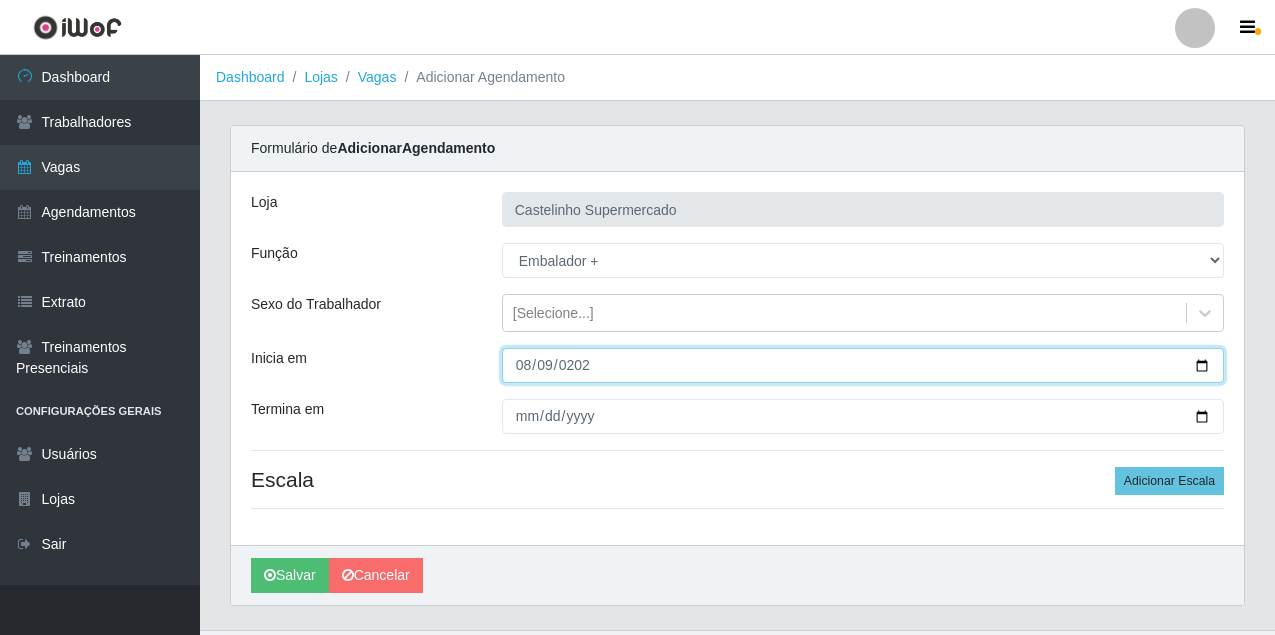 type on "2025-08-09" 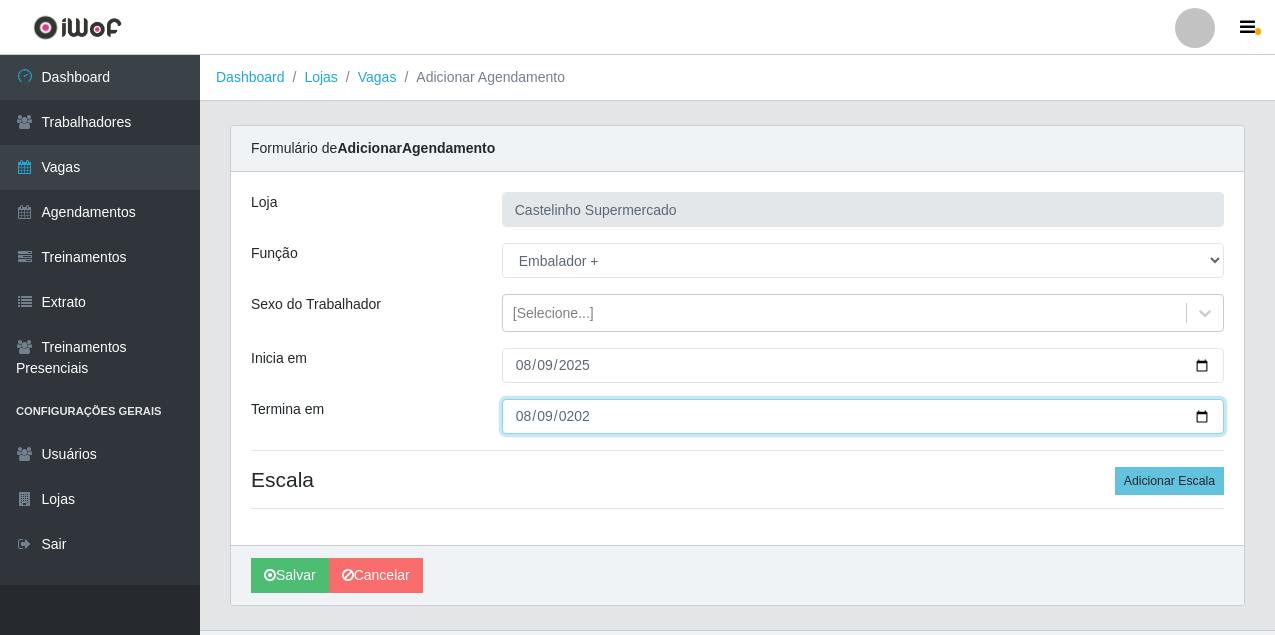 type on "2025-08-09" 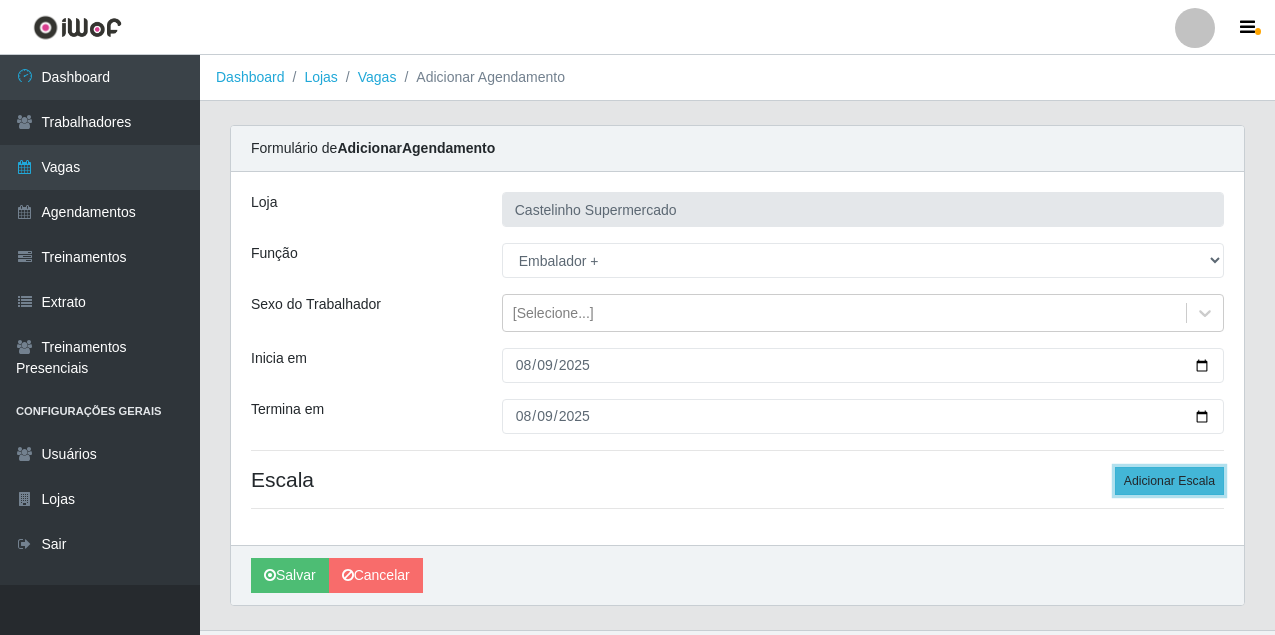 click on "Adicionar Escala" at bounding box center [1169, 481] 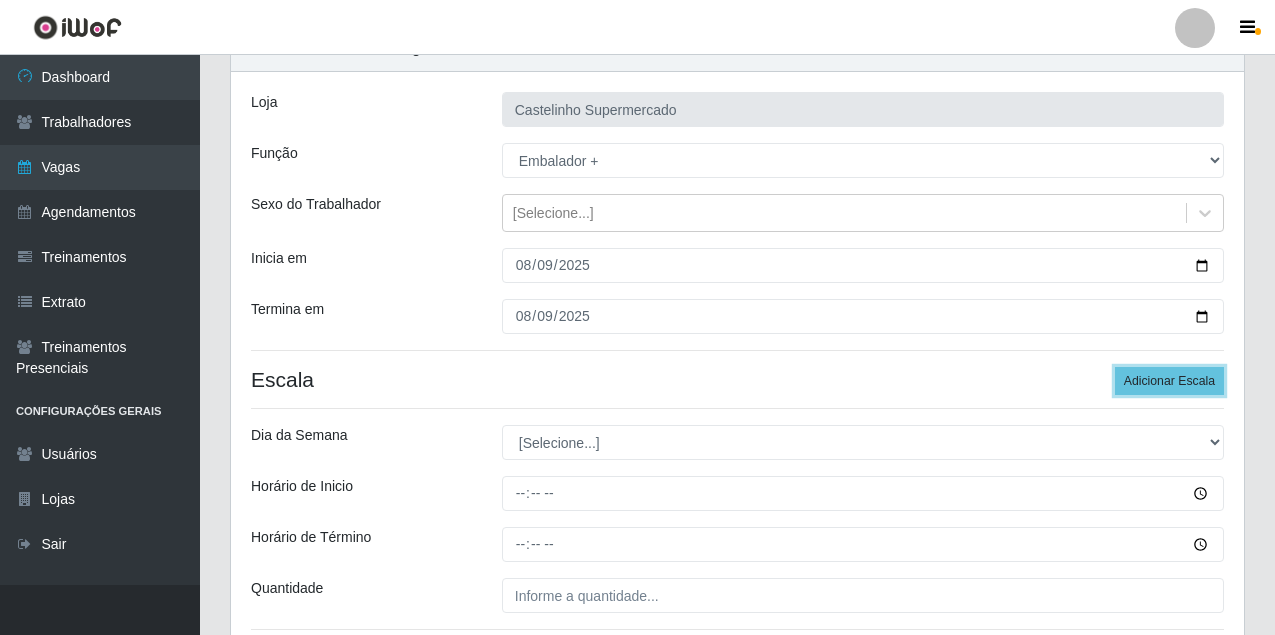 scroll, scrollTop: 200, scrollLeft: 0, axis: vertical 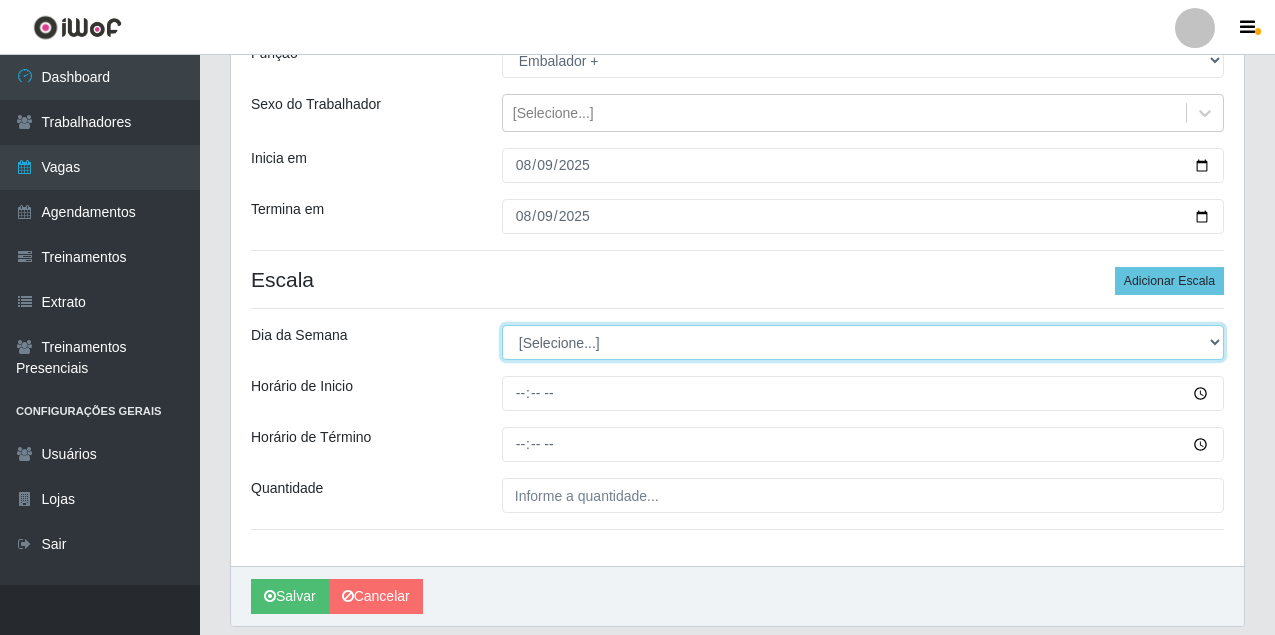 click on "[Selecione...] Segunda Terça Quarta Quinta Sexta Sábado Domingo" at bounding box center (863, 342) 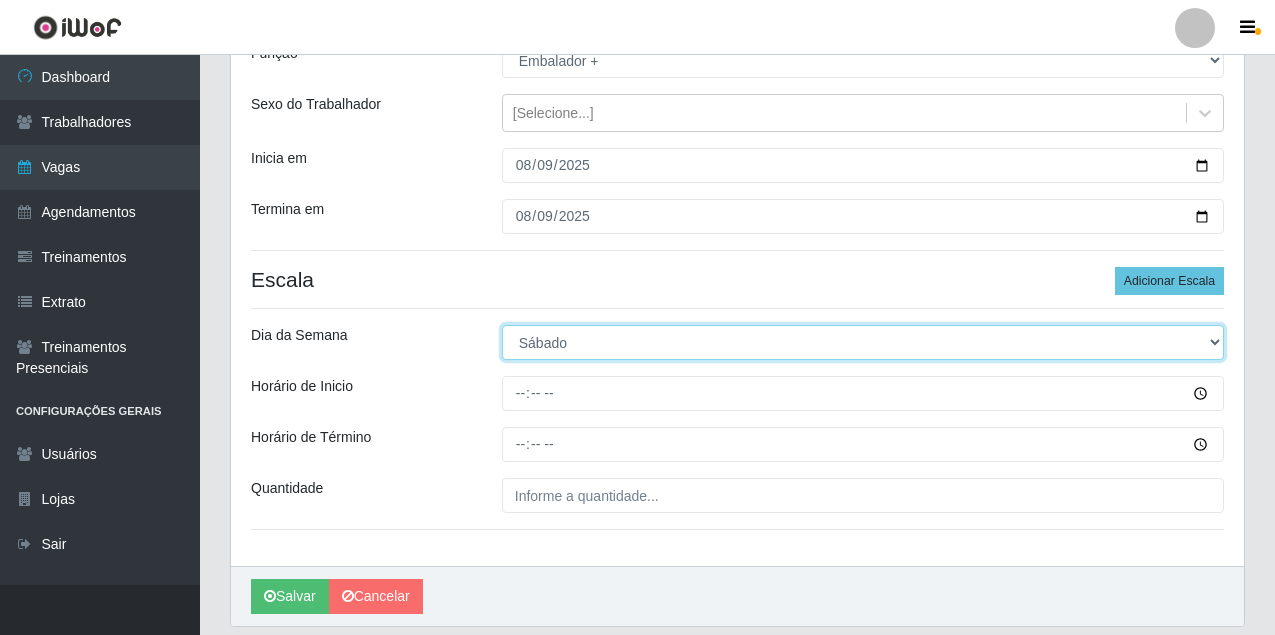click on "[Selecione...] Segunda Terça Quarta Quinta Sexta Sábado Domingo" at bounding box center [863, 342] 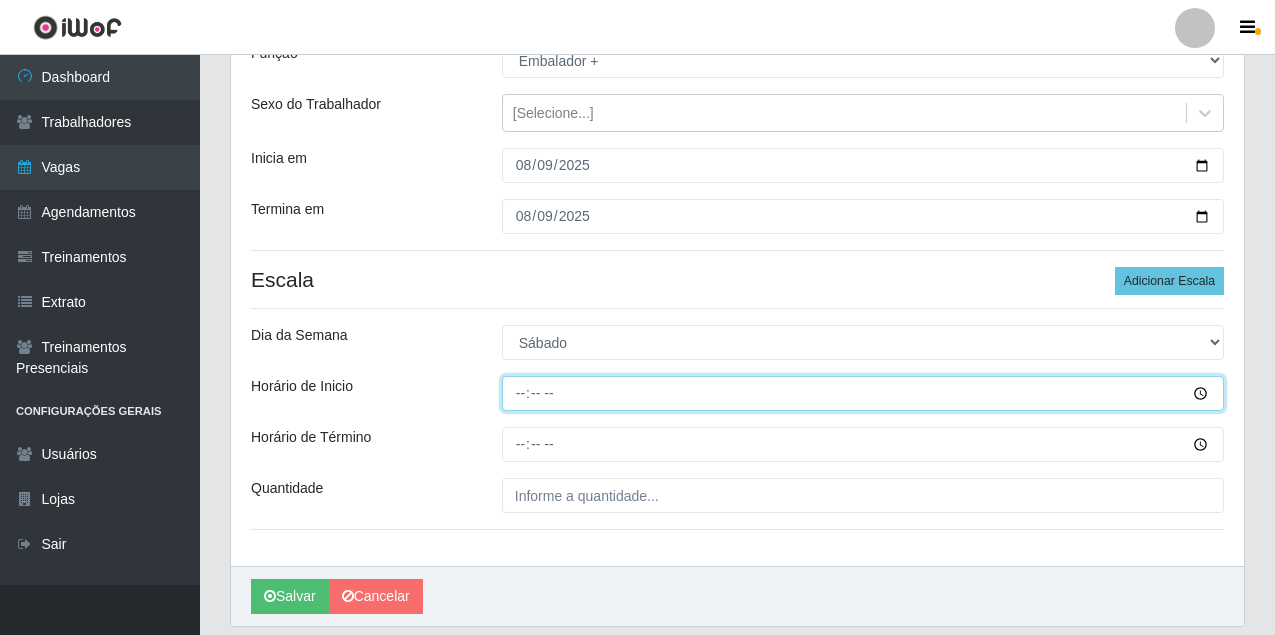 click on "Horário de Inicio" at bounding box center (863, 393) 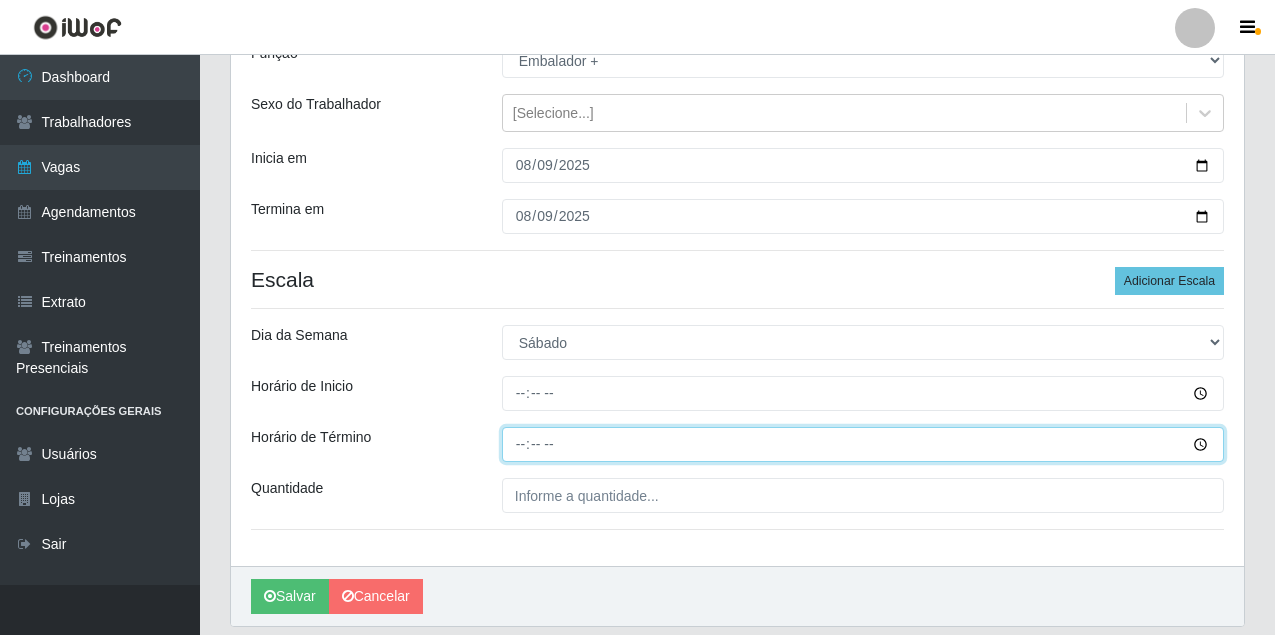 click on "Horário de Término" at bounding box center [863, 444] 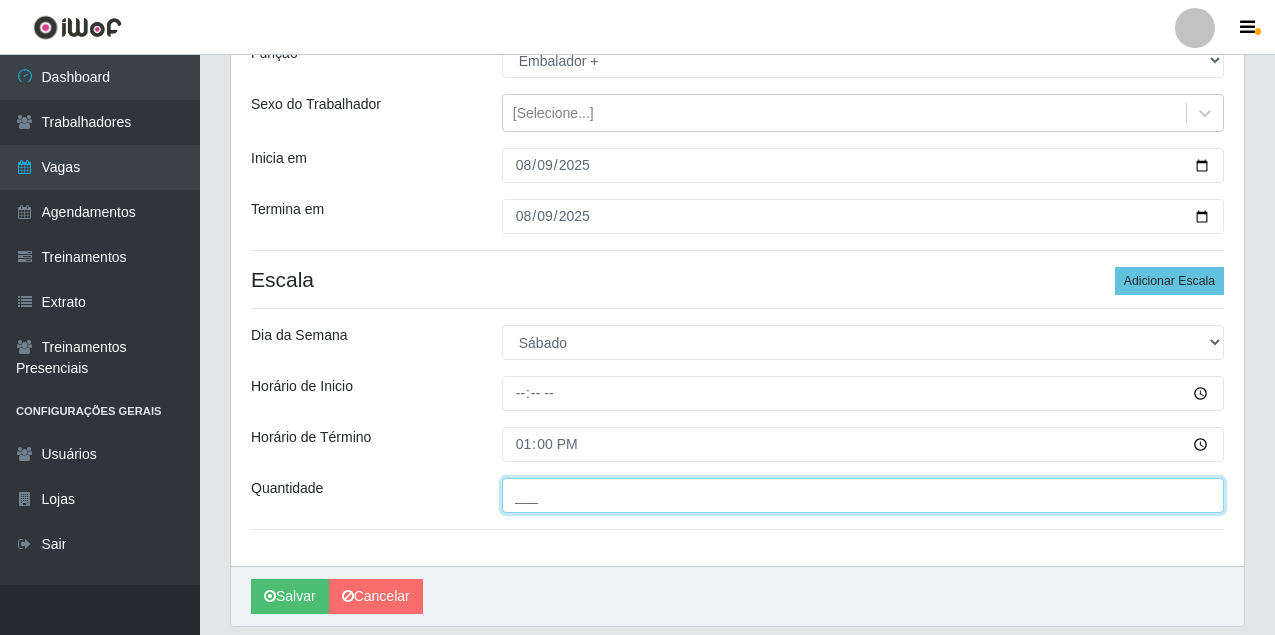 click on "___" at bounding box center [863, 495] 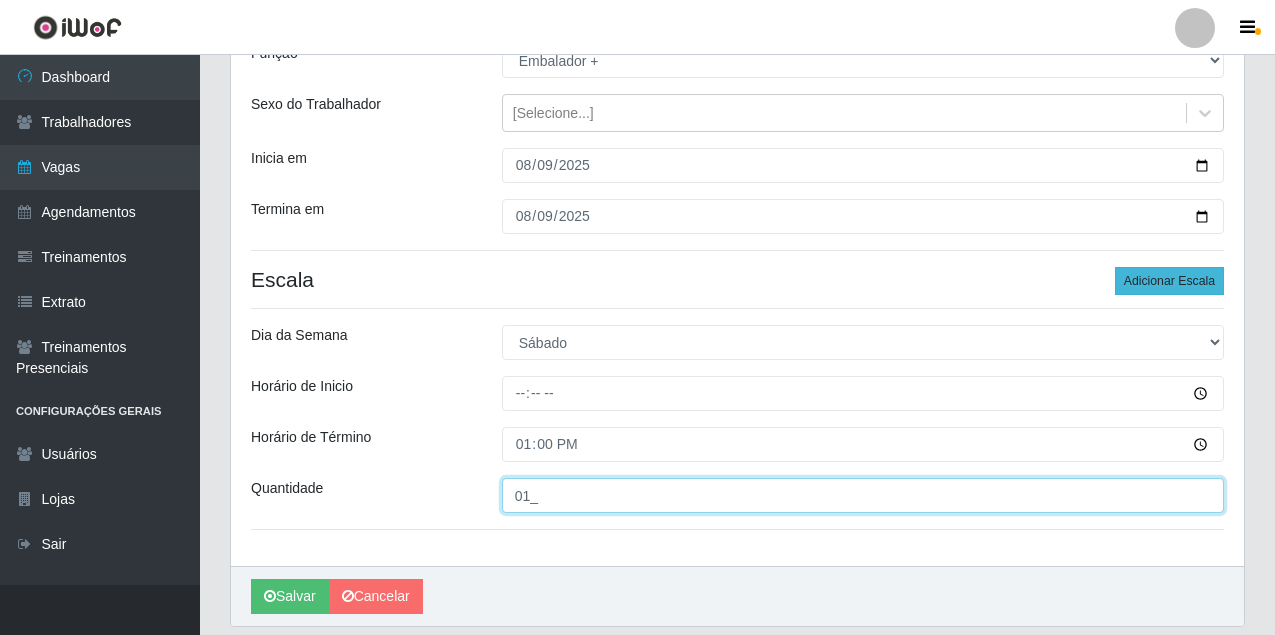 type on "01_" 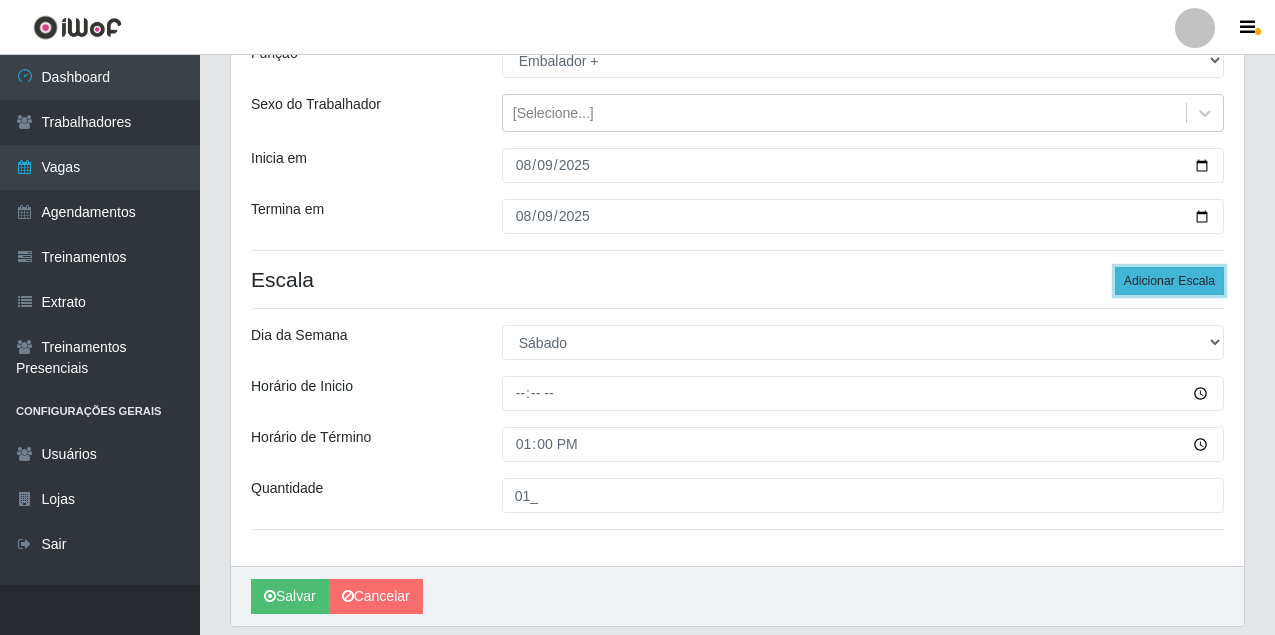 click on "Adicionar Escala" at bounding box center (1169, 281) 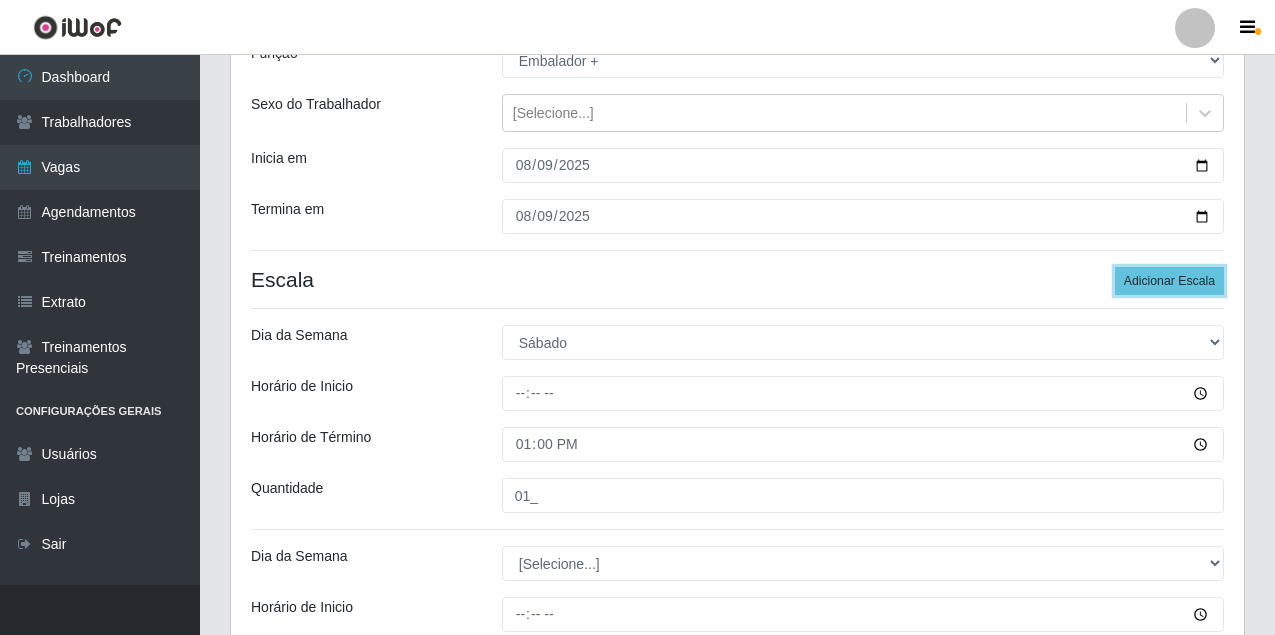scroll, scrollTop: 487, scrollLeft: 0, axis: vertical 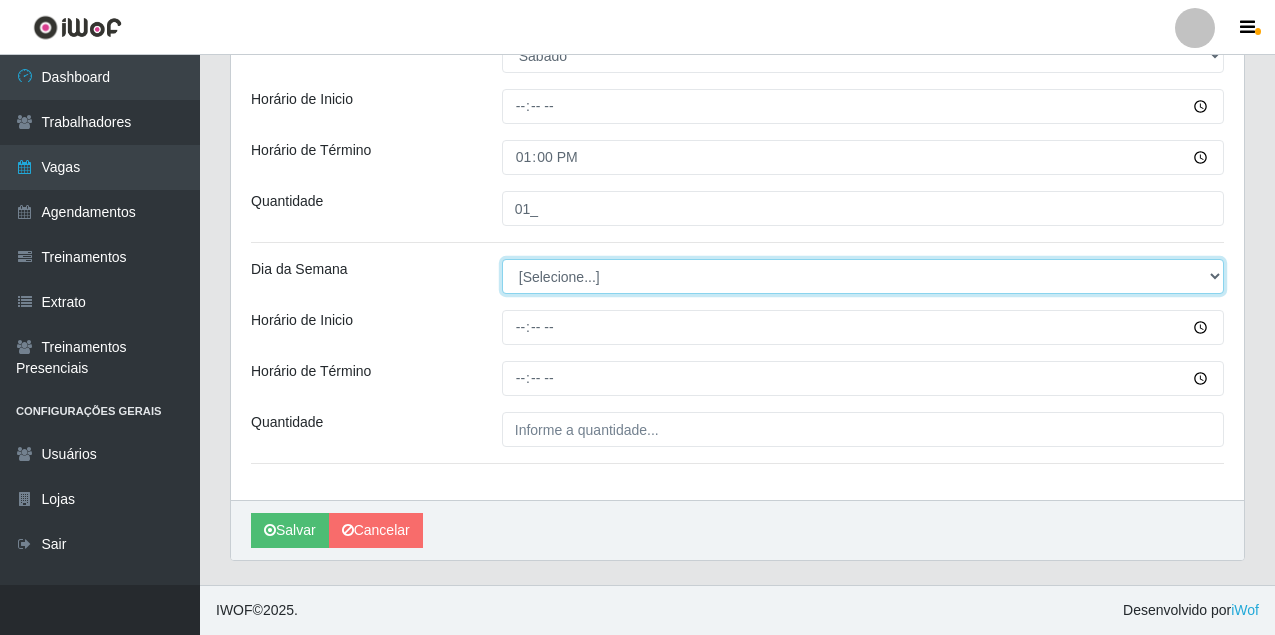click on "[Selecione...] Segunda Terça Quarta Quinta Sexta Sábado Domingo" at bounding box center [863, 276] 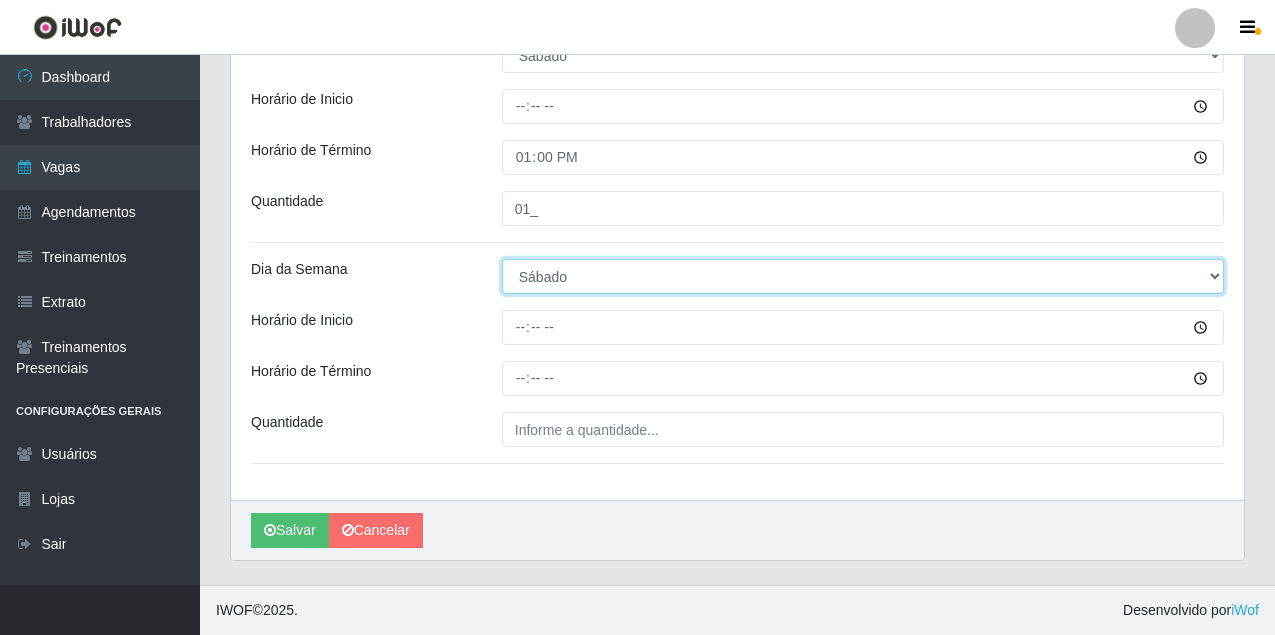 click on "[Selecione...] Segunda Terça Quarta Quinta Sexta Sábado Domingo" at bounding box center [863, 276] 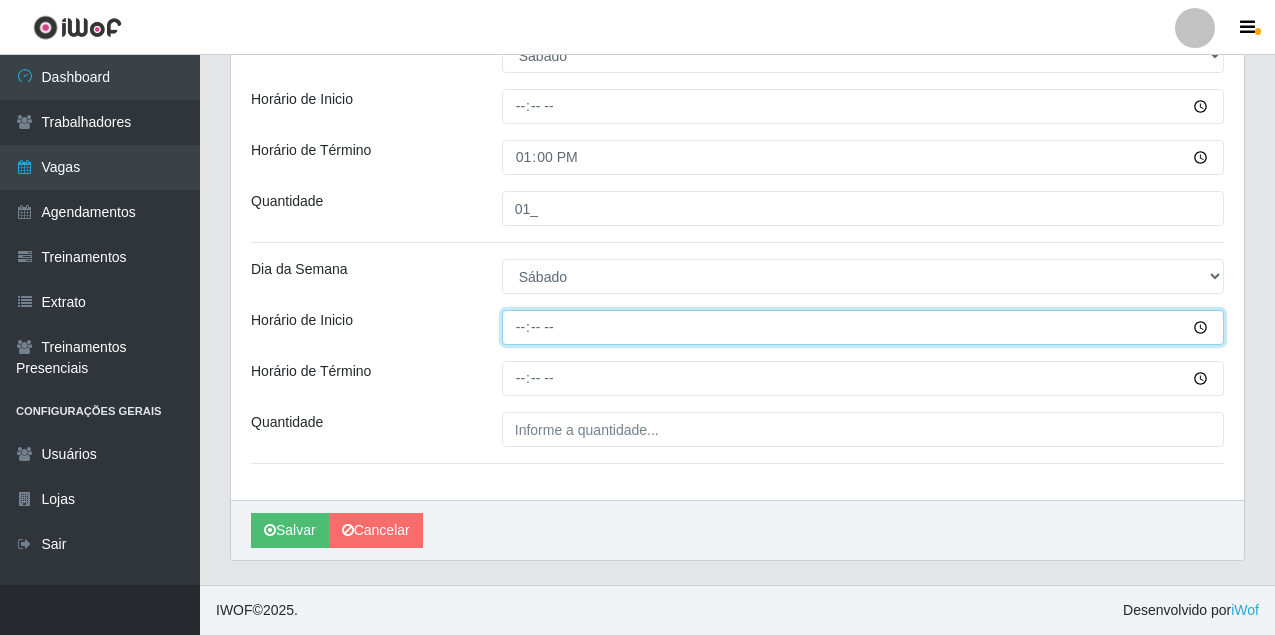 click on "Horário de Inicio" at bounding box center (863, 327) 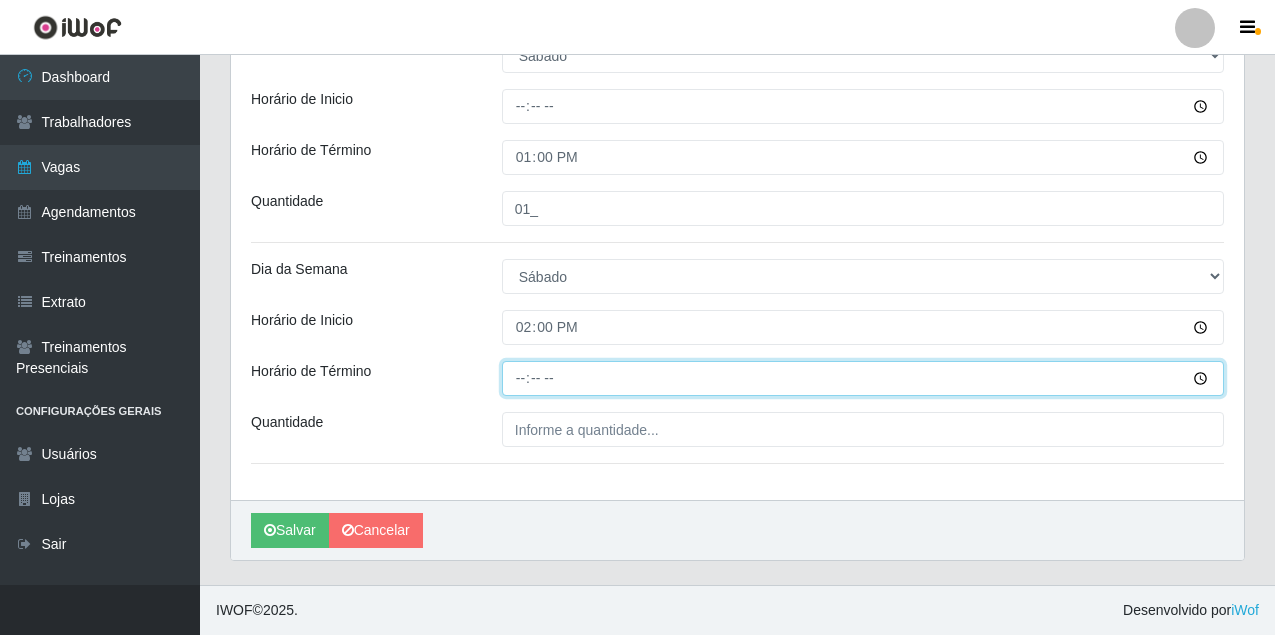 type on "20:00" 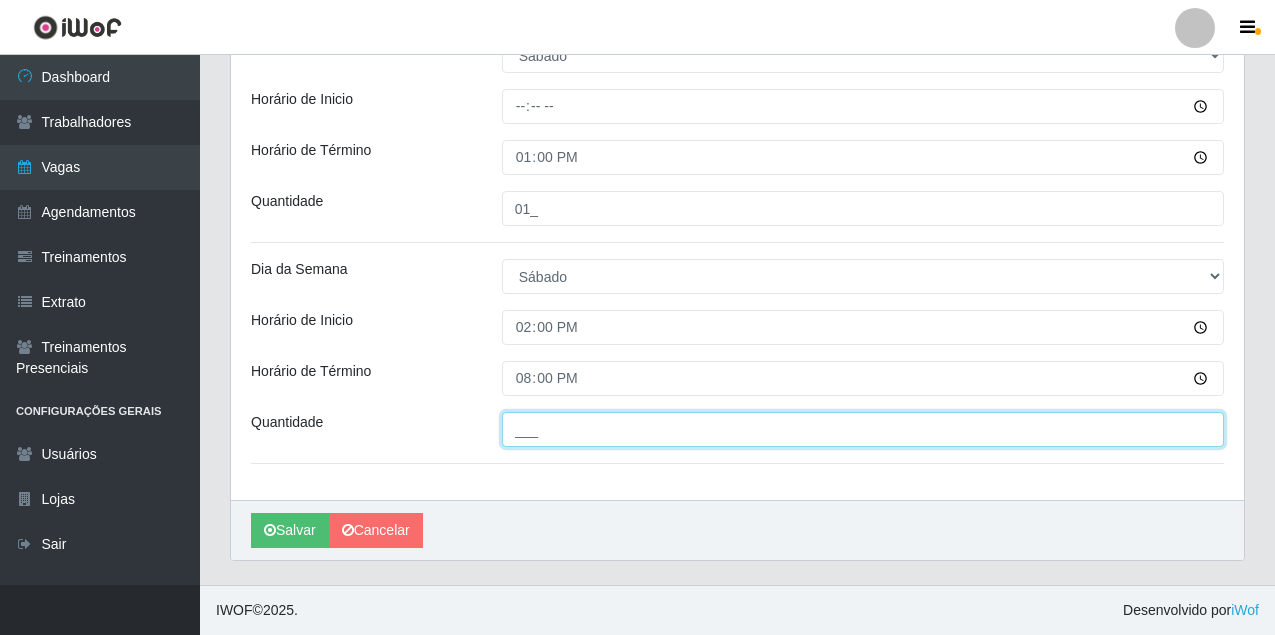 click on "___" at bounding box center (863, 429) 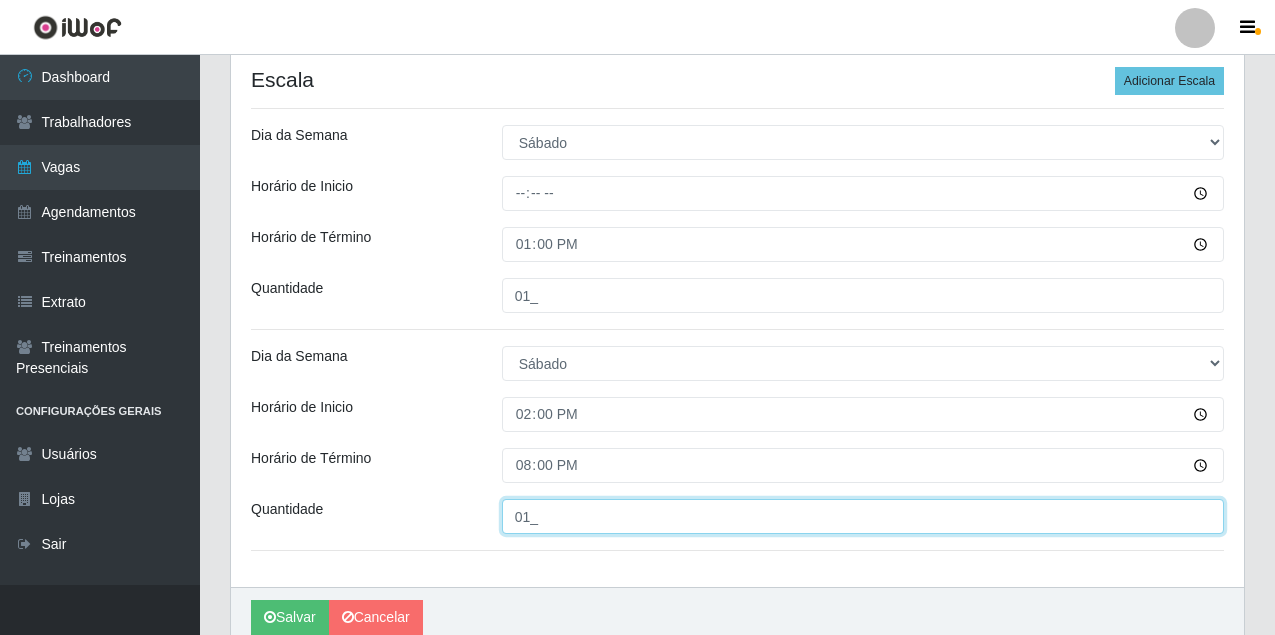 scroll, scrollTop: 487, scrollLeft: 0, axis: vertical 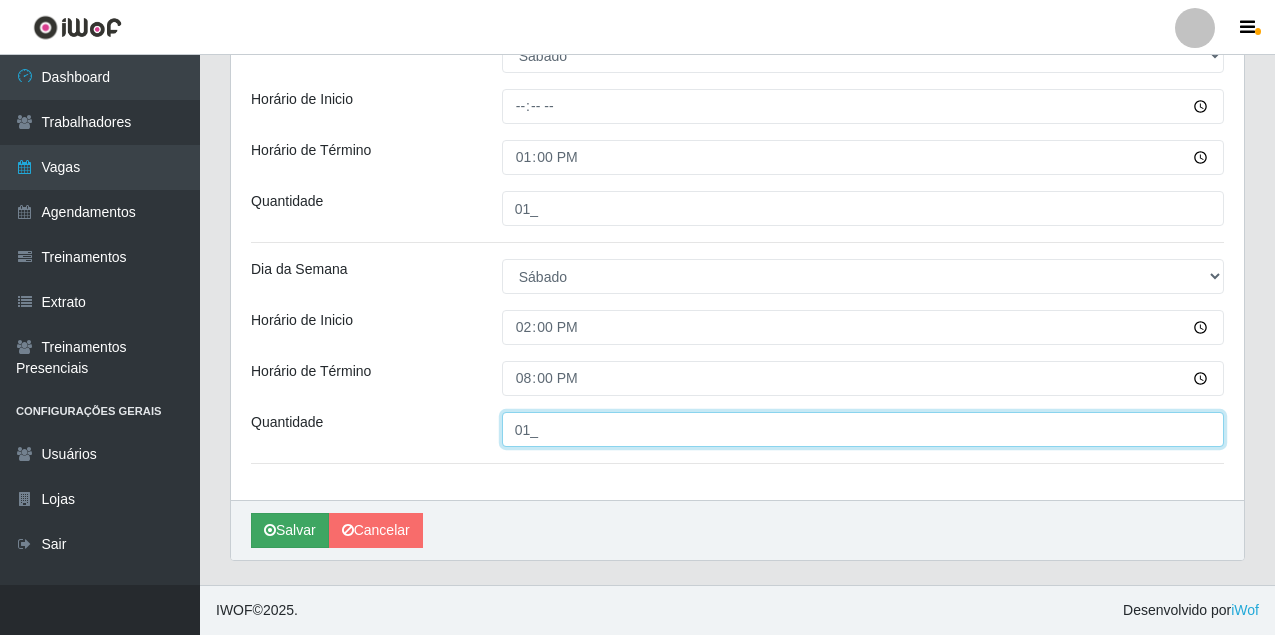 type on "01_" 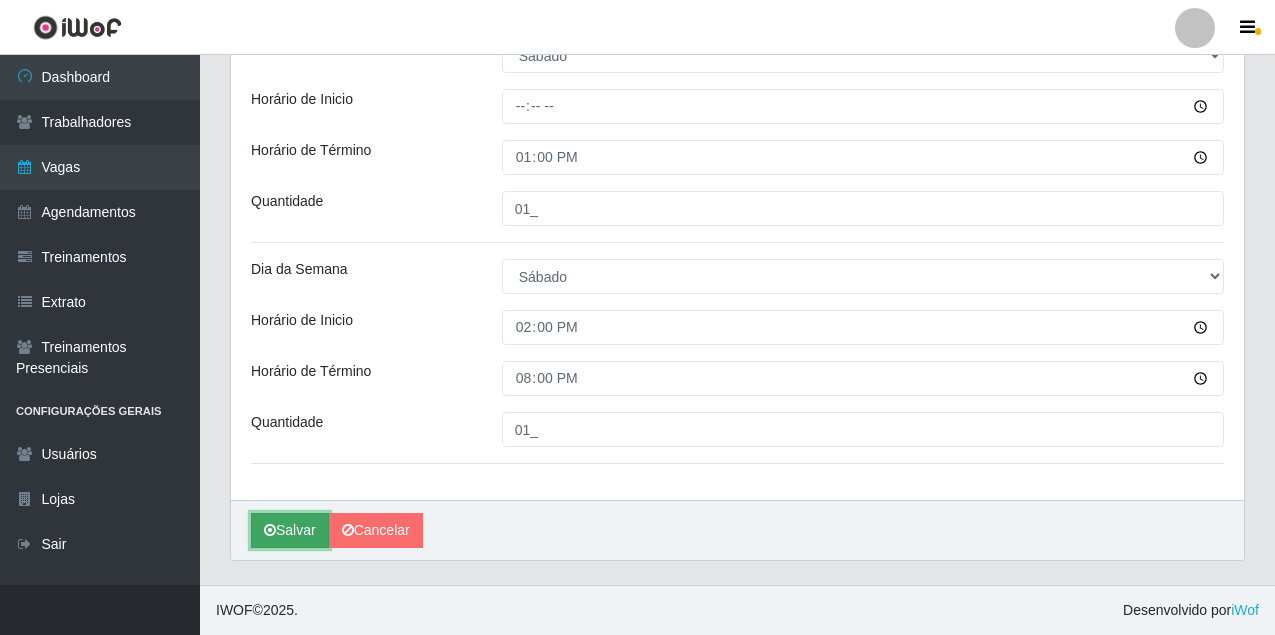 click on "Salvar" at bounding box center [290, 530] 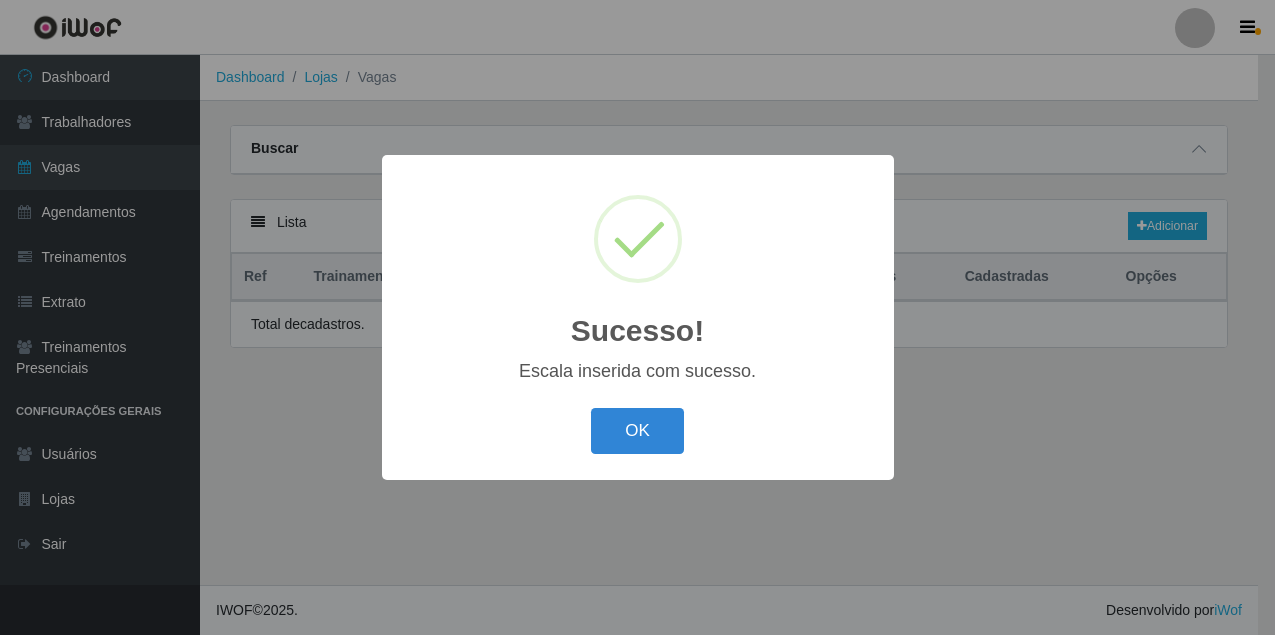 scroll, scrollTop: 0, scrollLeft: 0, axis: both 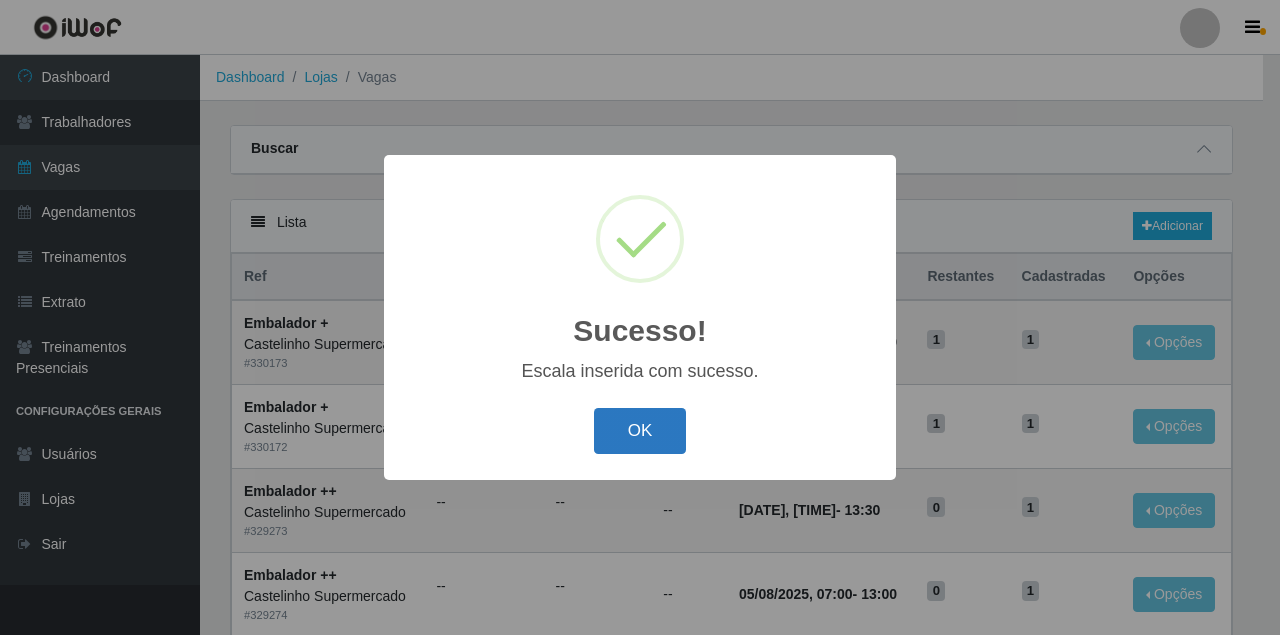 click on "OK" at bounding box center [640, 431] 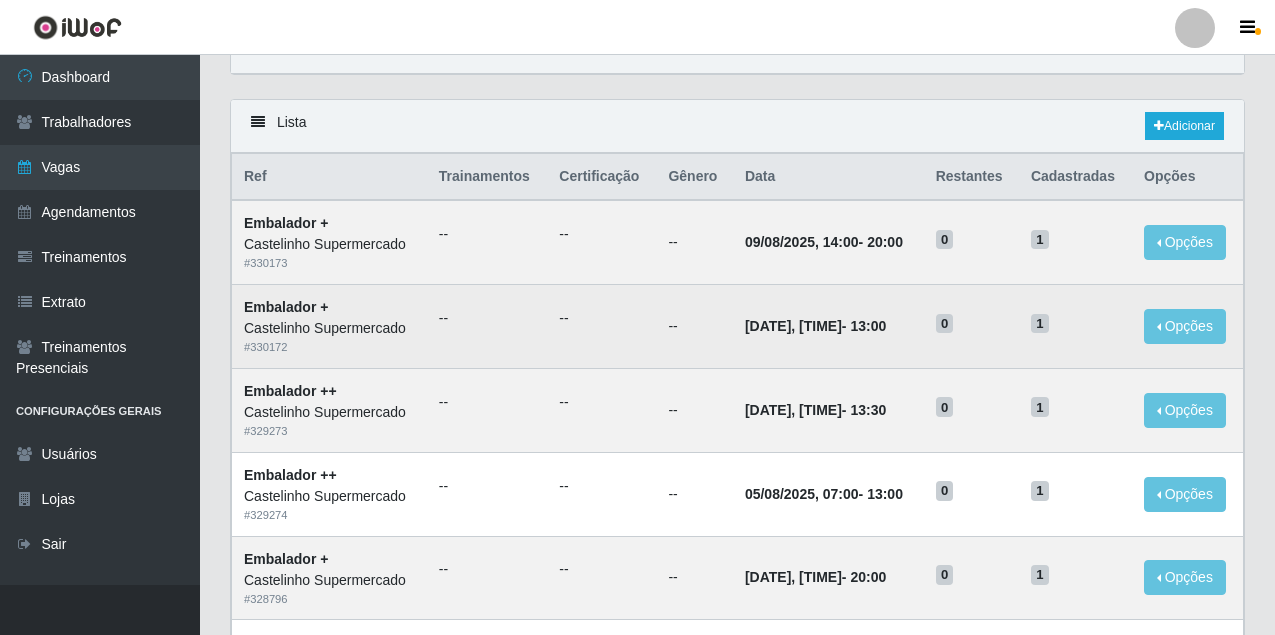 scroll, scrollTop: 200, scrollLeft: 0, axis: vertical 